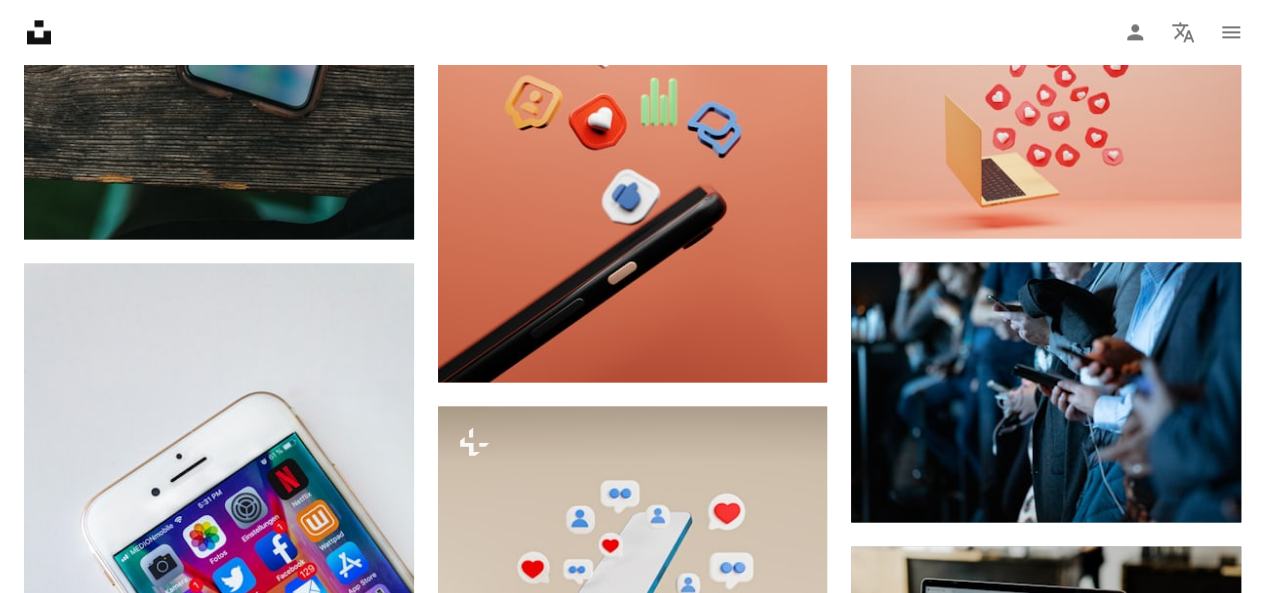 scroll, scrollTop: 1480, scrollLeft: 0, axis: vertical 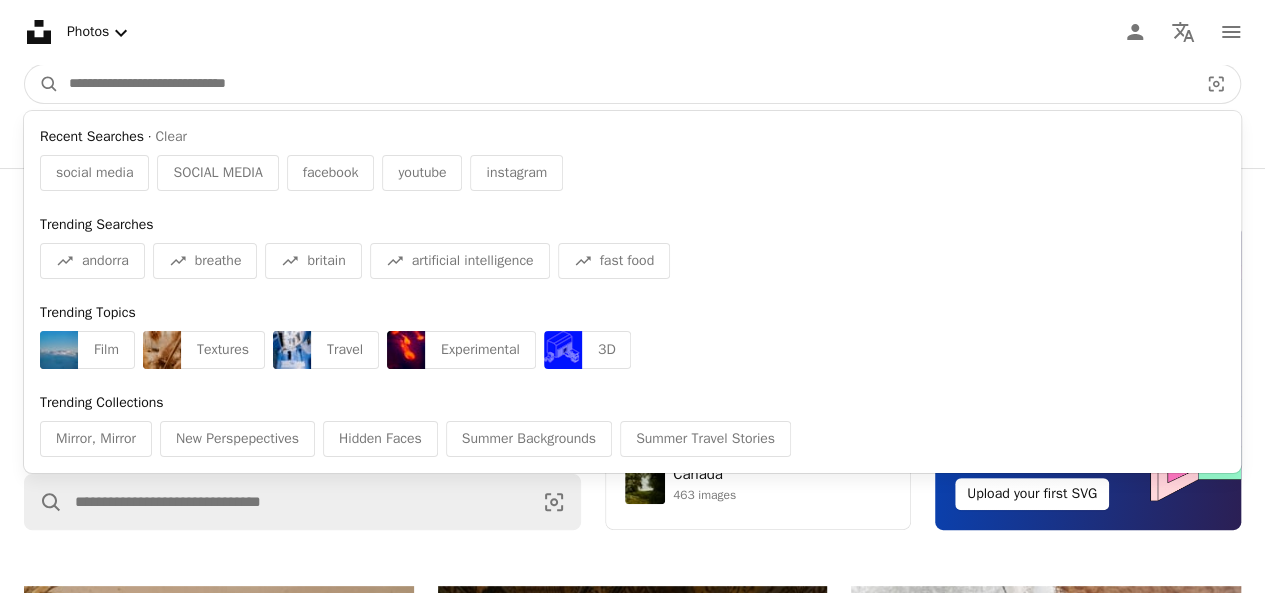 click at bounding box center [625, 84] 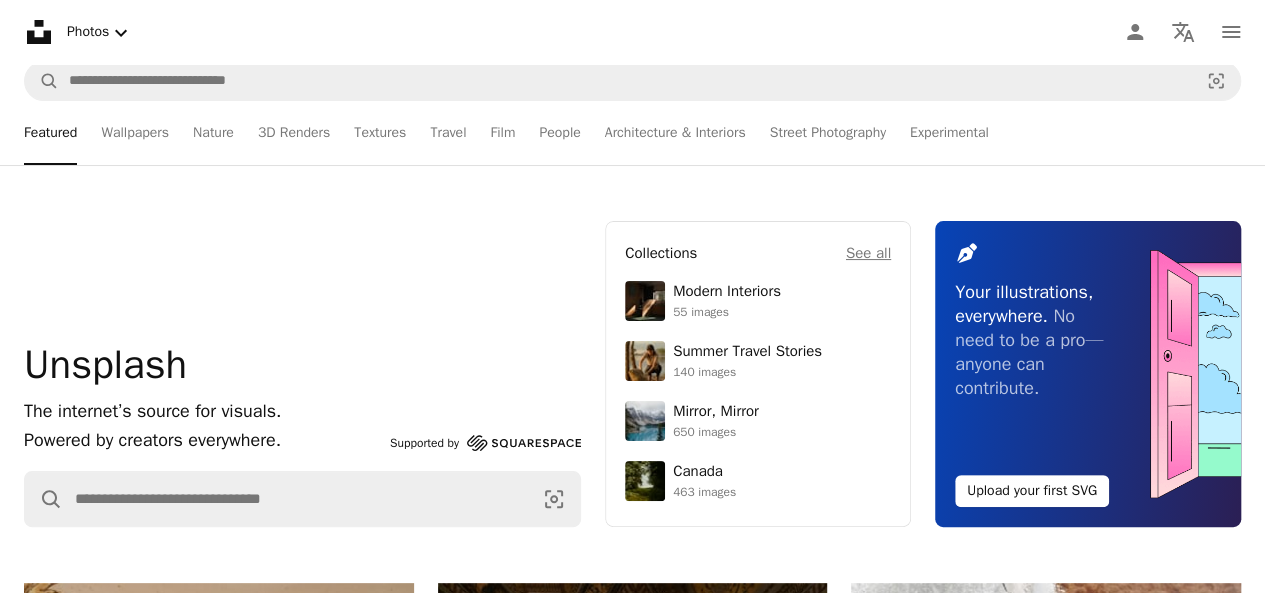 scroll, scrollTop: 6, scrollLeft: 0, axis: vertical 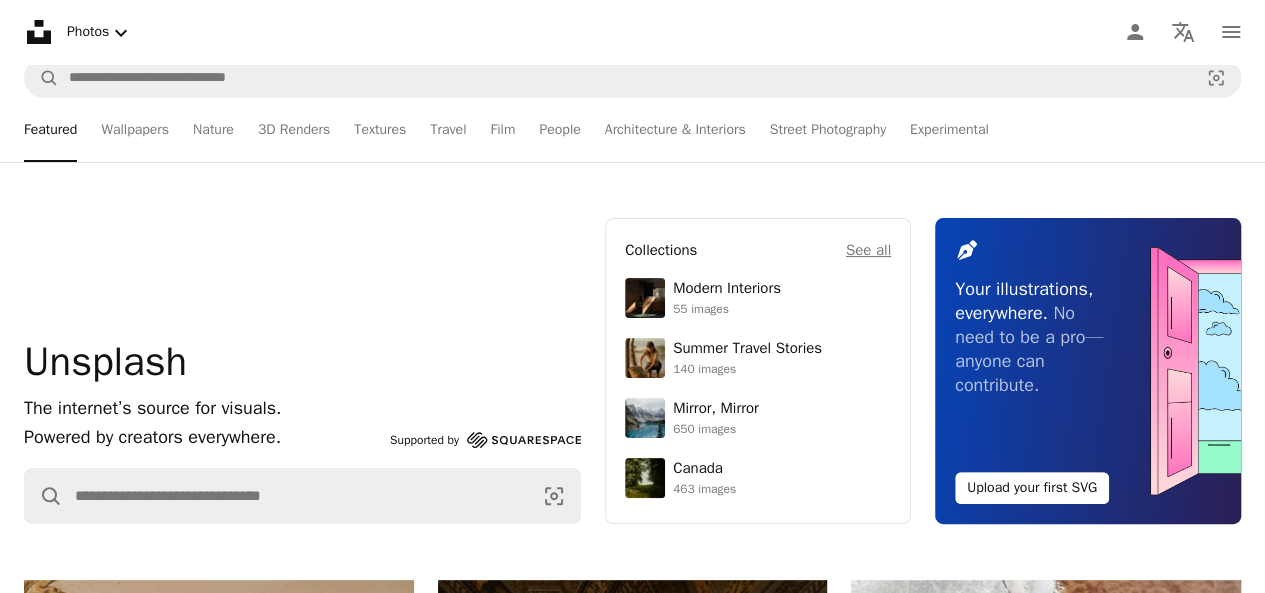 click on "Unsplash logo Unsplash Home A photo Pen Tool A compass A stack of folders Download Photos Chevron down Person Localization icon navigation menu" at bounding box center [632, 32] 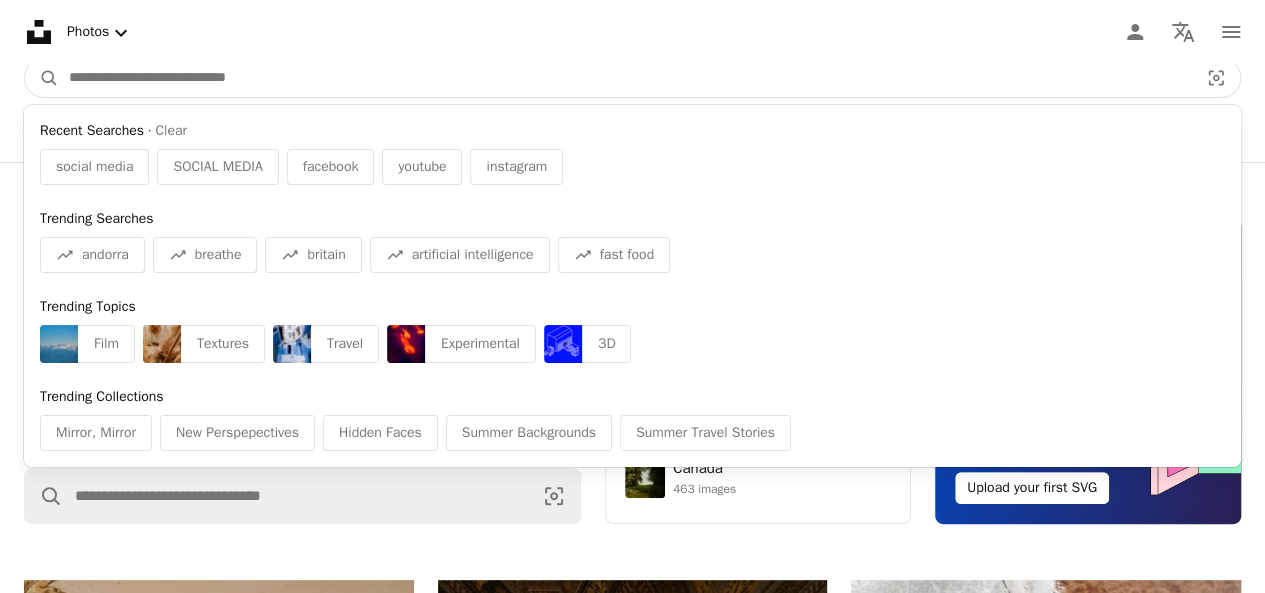 click at bounding box center [625, 78] 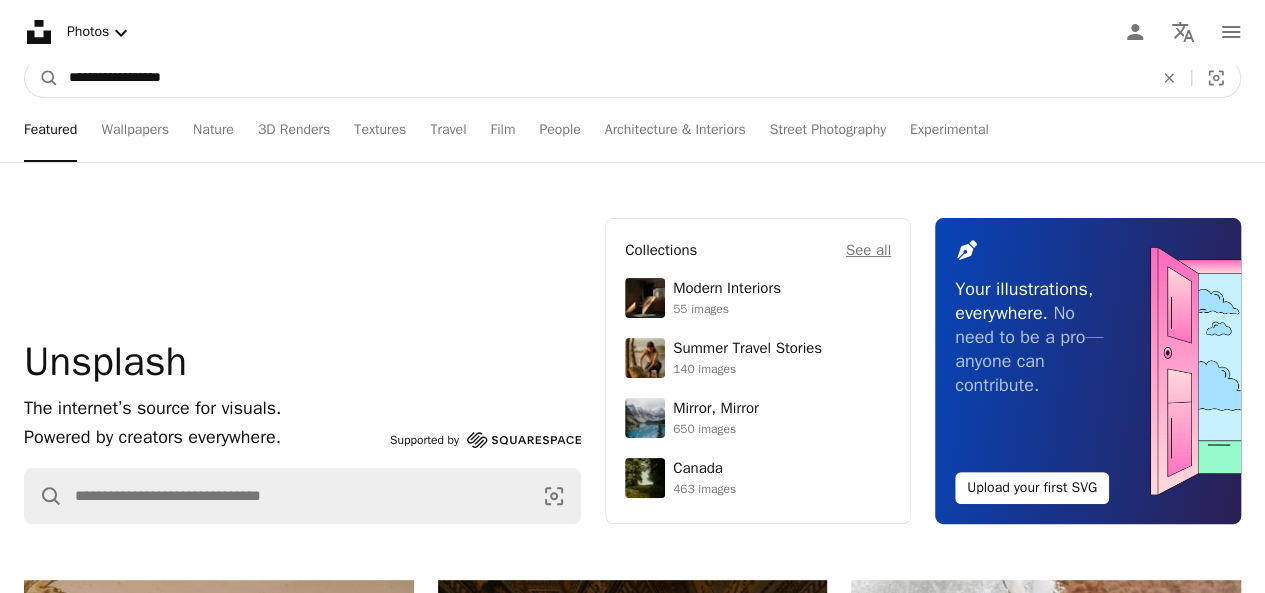 type on "**********" 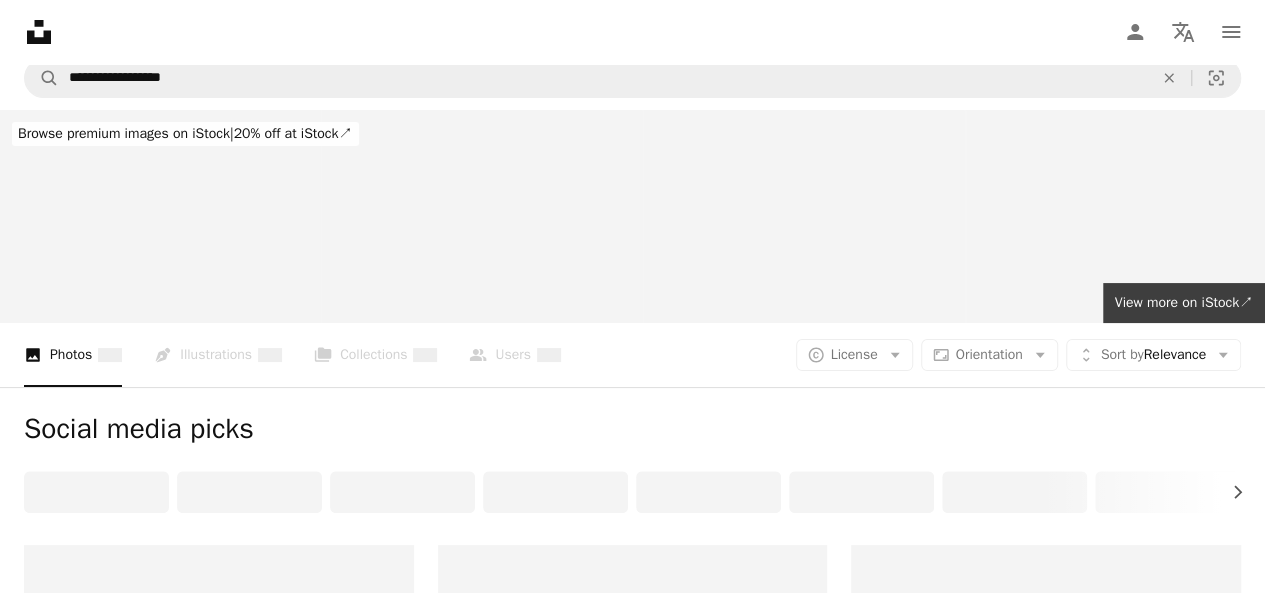 scroll, scrollTop: 0, scrollLeft: 0, axis: both 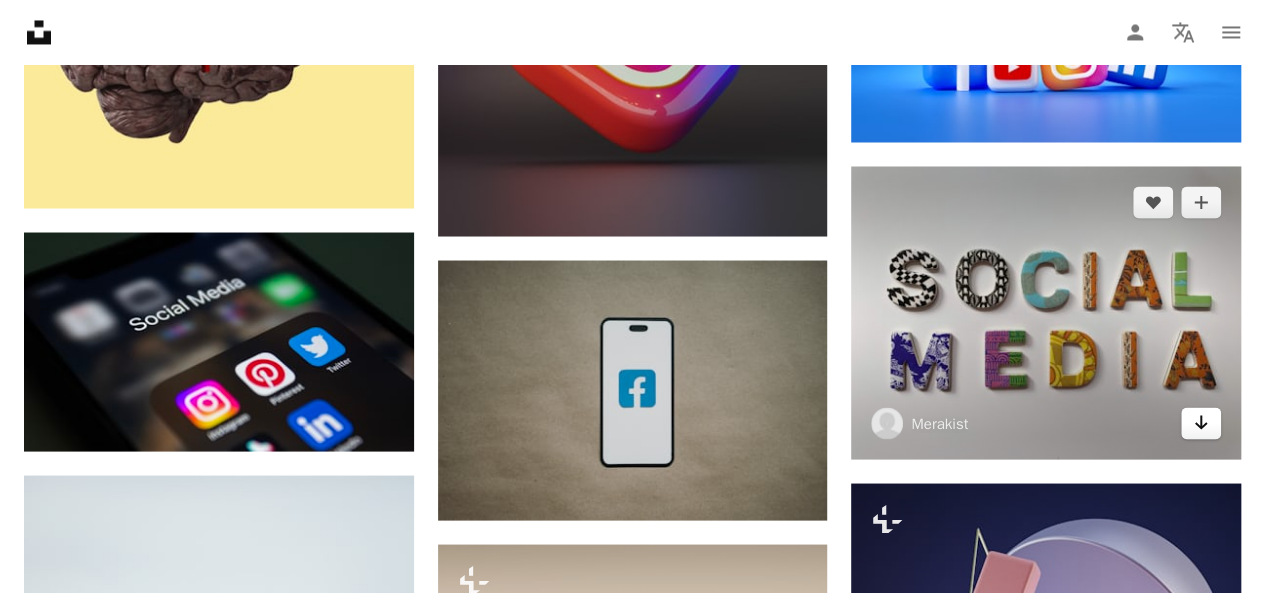 click on "Arrow pointing down" at bounding box center [1201, 423] 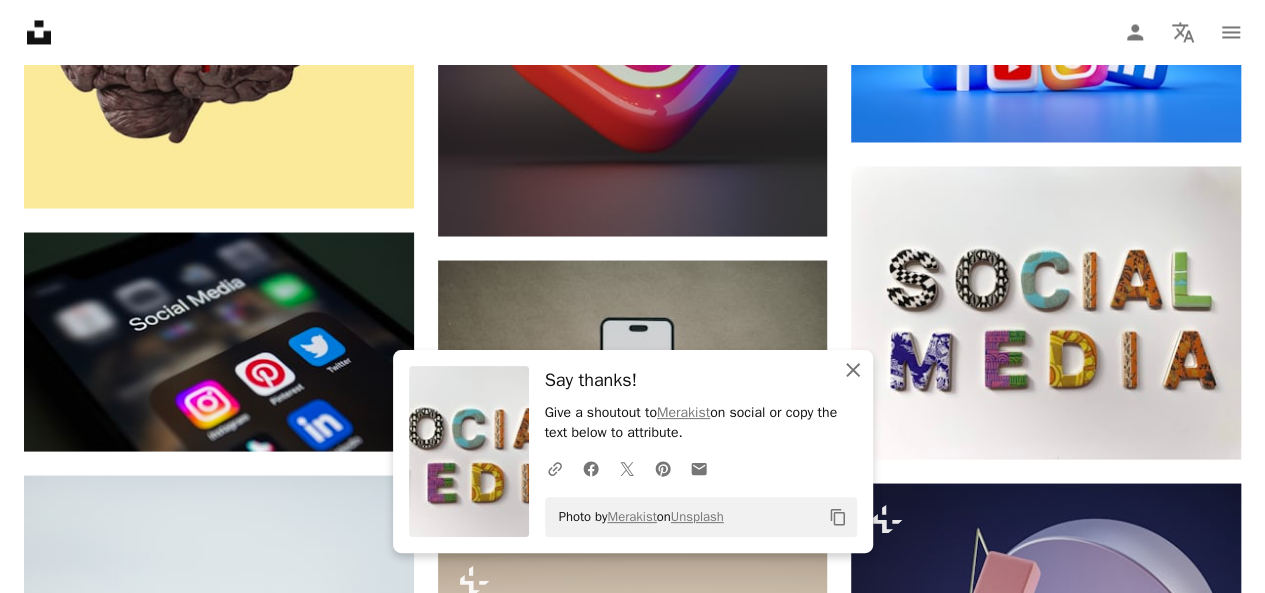 click on "An X shape Close Say thanks! Give a shoutout to  Merakist  on social or copy the text below to attribute. A URL sharing icon (chains) Facebook icon X (formerly Twitter) icon Pinterest icon An envelope Photo by  Merakist  on  Unsplash
Copy content" at bounding box center [633, 451] 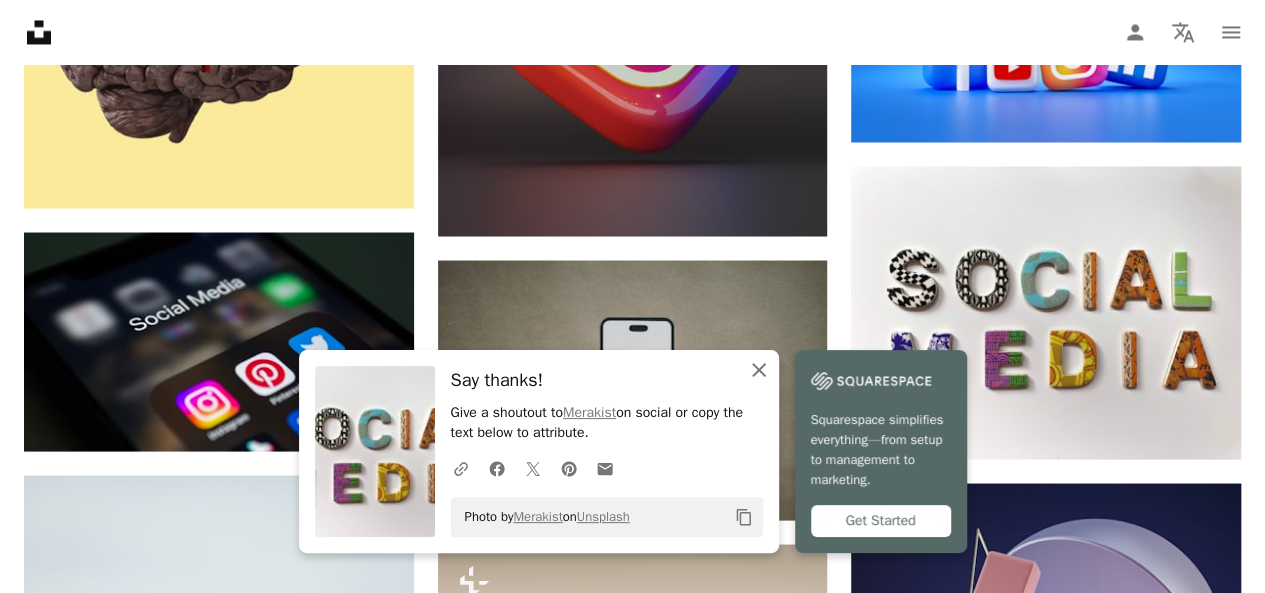 click on "An X shape" 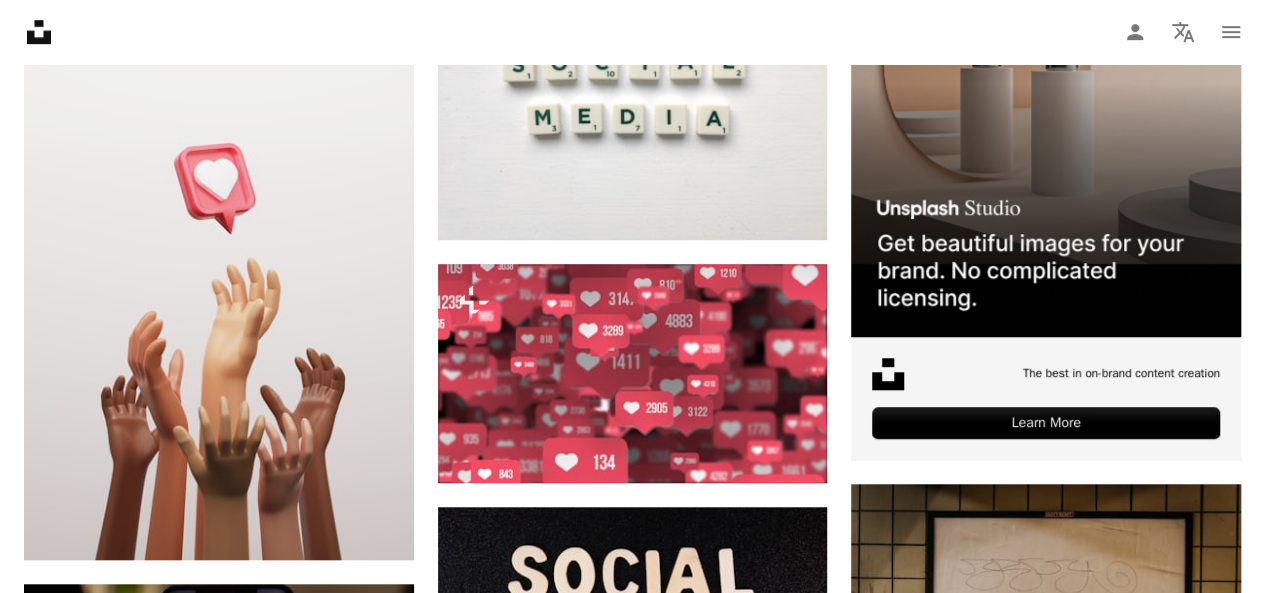scroll, scrollTop: 564, scrollLeft: 0, axis: vertical 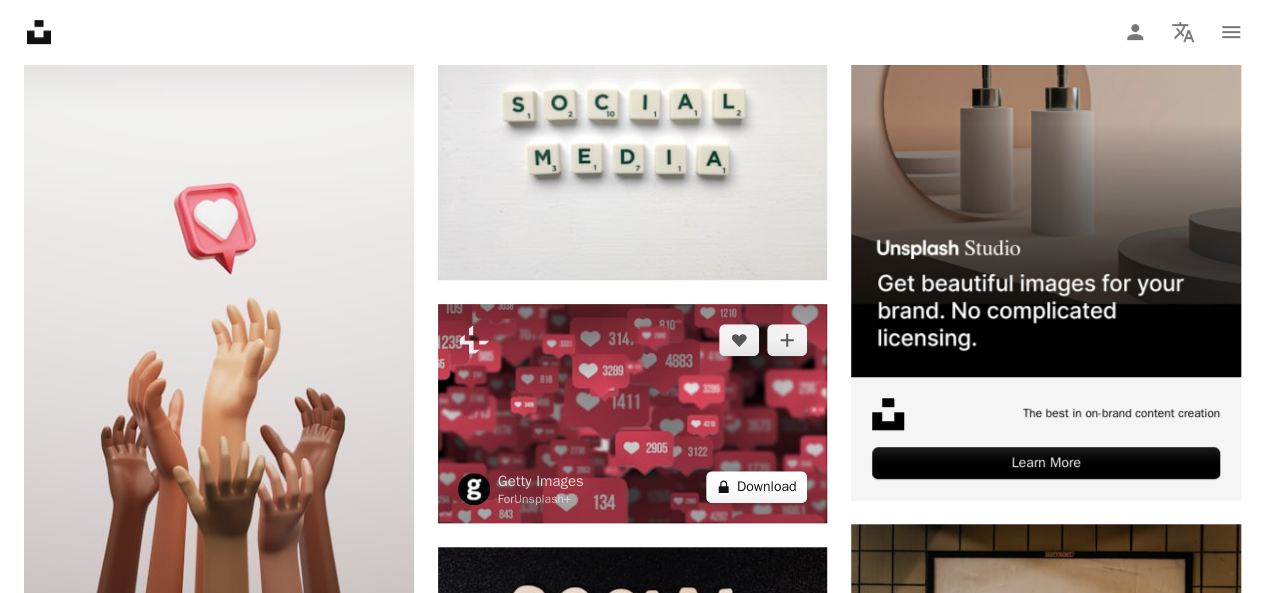 click on "A lock Download" at bounding box center [757, 487] 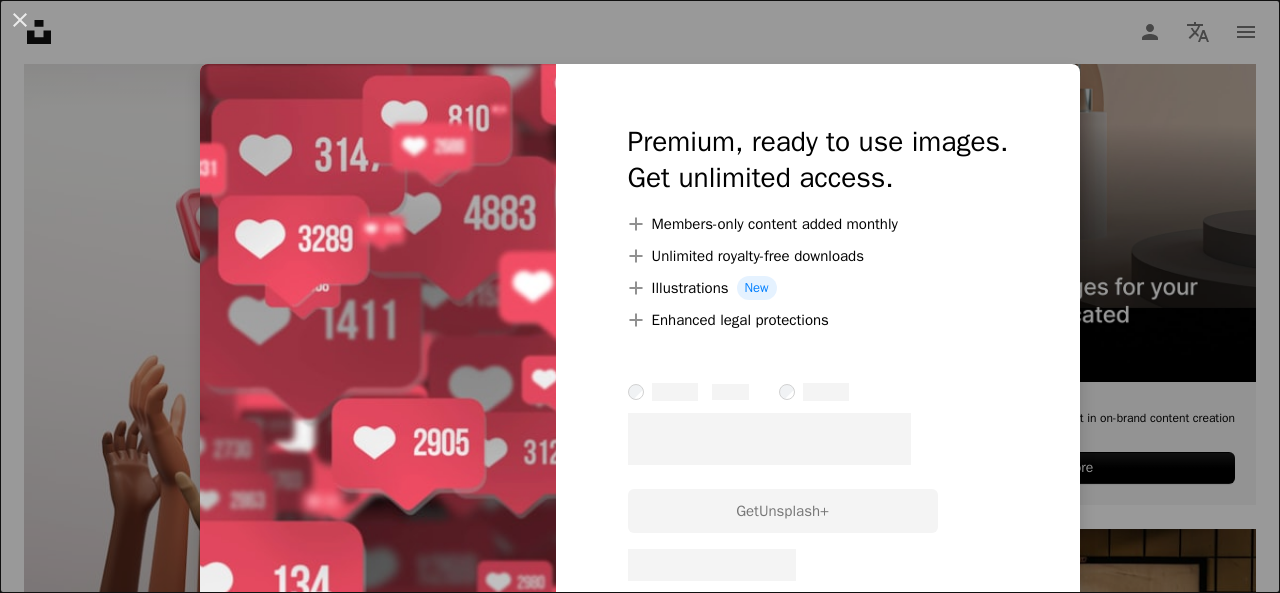 click on "An X shape Premium, ready to use images. Get unlimited access. A plus sign Members-only content added monthly A plus sign Unlimited royalty-free downloads A plus sign Illustrations  New A plus sign Enhanced legal protections – –––– – –––– – –––– – –––– ––––. Get  Unsplash+ –     –  –––– – ––– –––– –  –––– –– –     –  –––– – ––– –––– –  –––– ––" at bounding box center (640, 296) 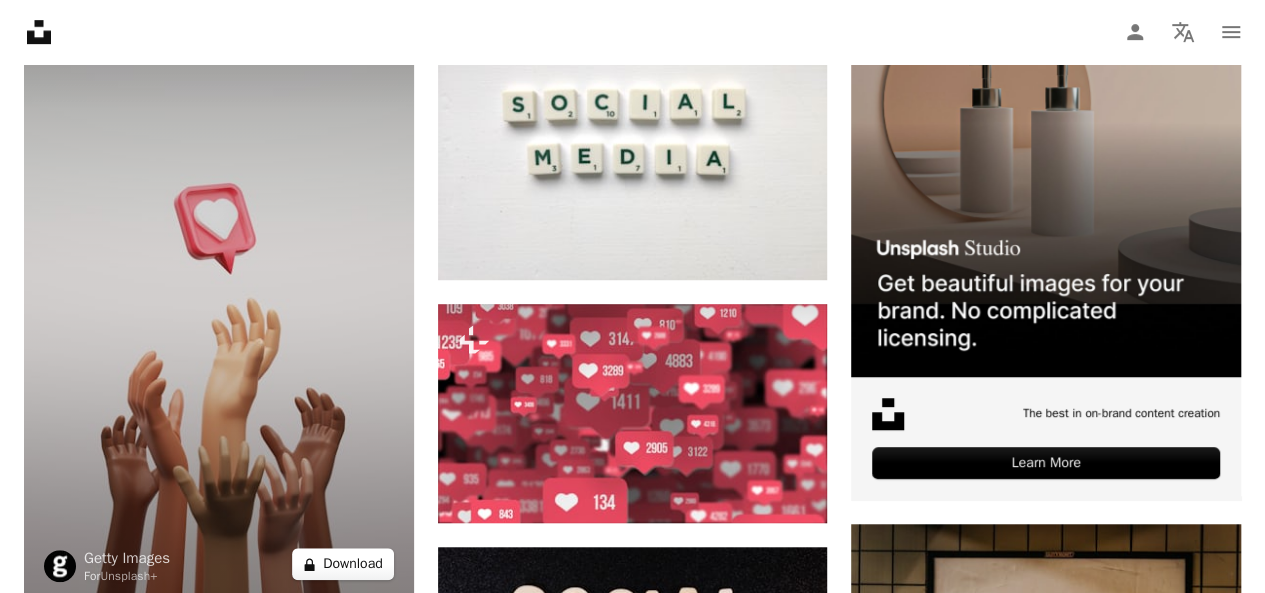click on "A lock Download" at bounding box center [343, 564] 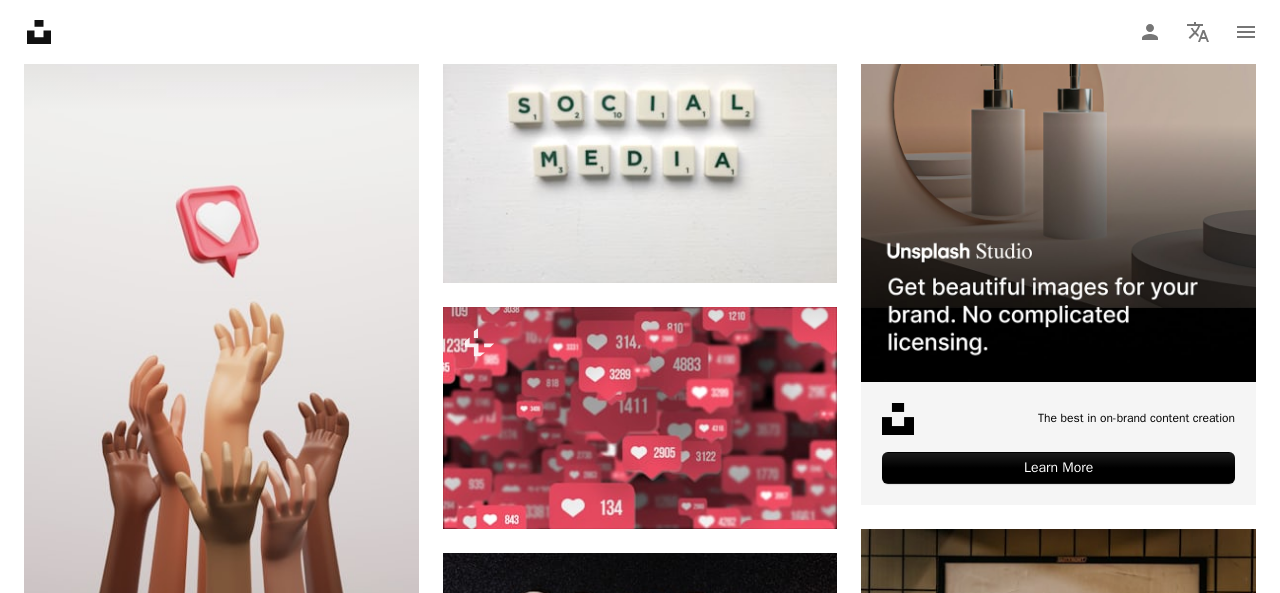 click on "Unsplash+" at bounding box center (794, 4374) 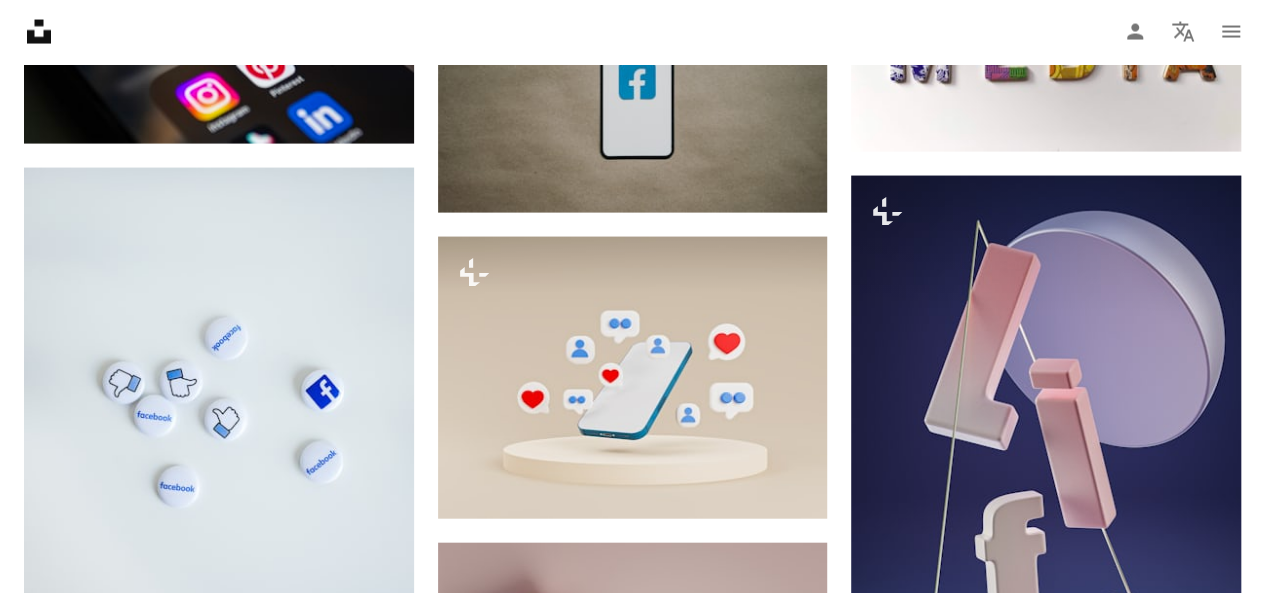 scroll, scrollTop: 2110, scrollLeft: 0, axis: vertical 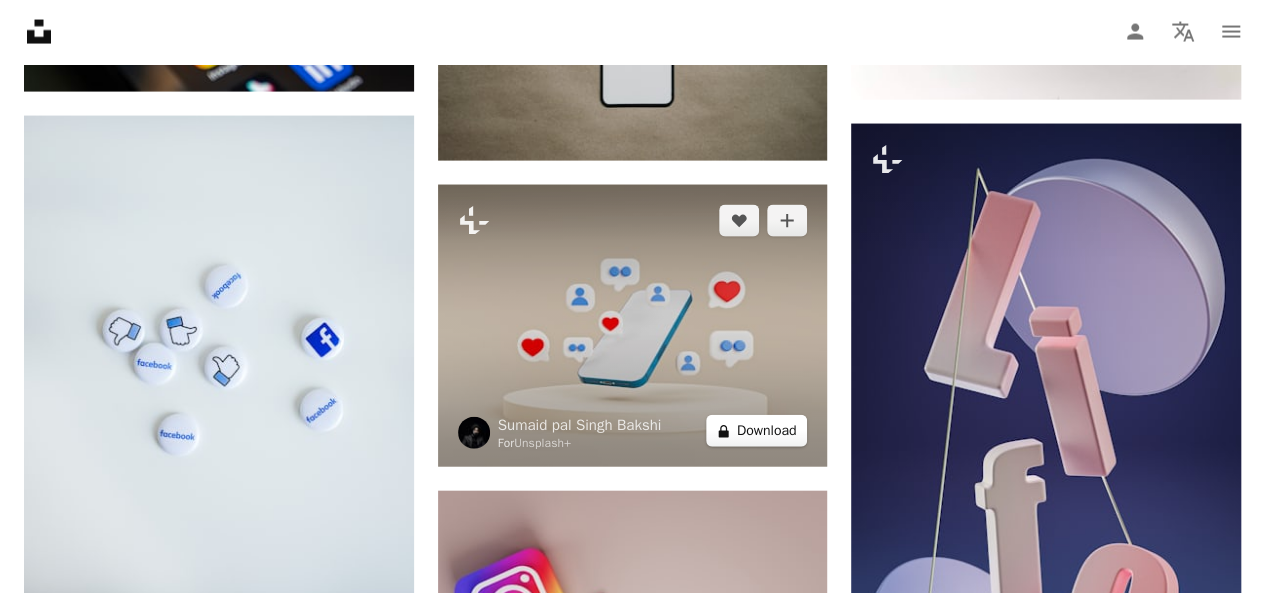 click on "A lock Download" at bounding box center (757, 431) 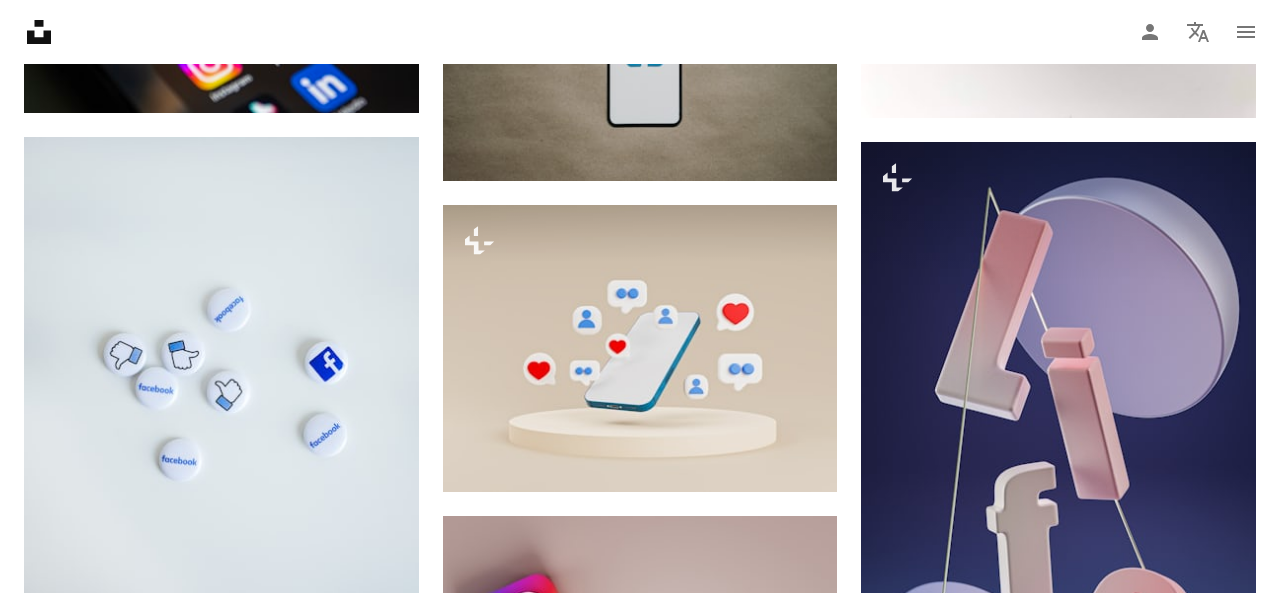 click on "An X shape Premium, ready to use images. Get unlimited access. A plus sign Members-only content added monthly A plus sign Unlimited royalty-free downloads A plus sign Illustrations  New A plus sign Enhanced legal protections – –––– – –––– – –––– – –––– ––––. Get  Unsplash+ –     –  –––– – ––– –––– –  –––– –– –     –  –––– – ––– –––– –  –––– ––" at bounding box center [640, 2613] 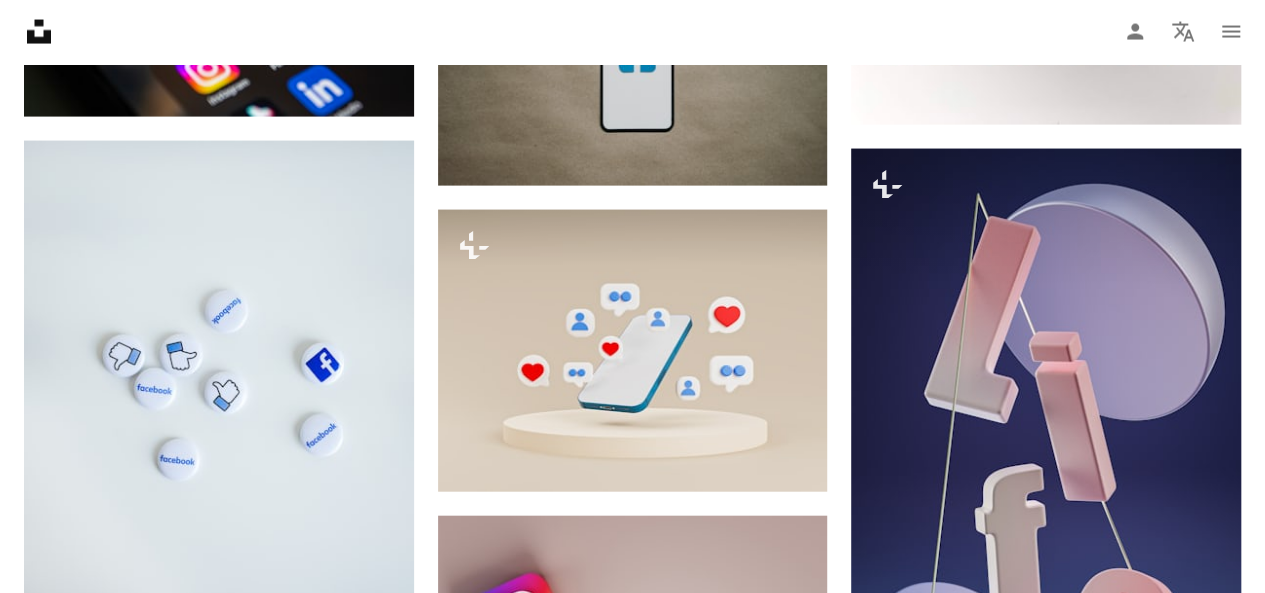 scroll, scrollTop: 2046, scrollLeft: 0, axis: vertical 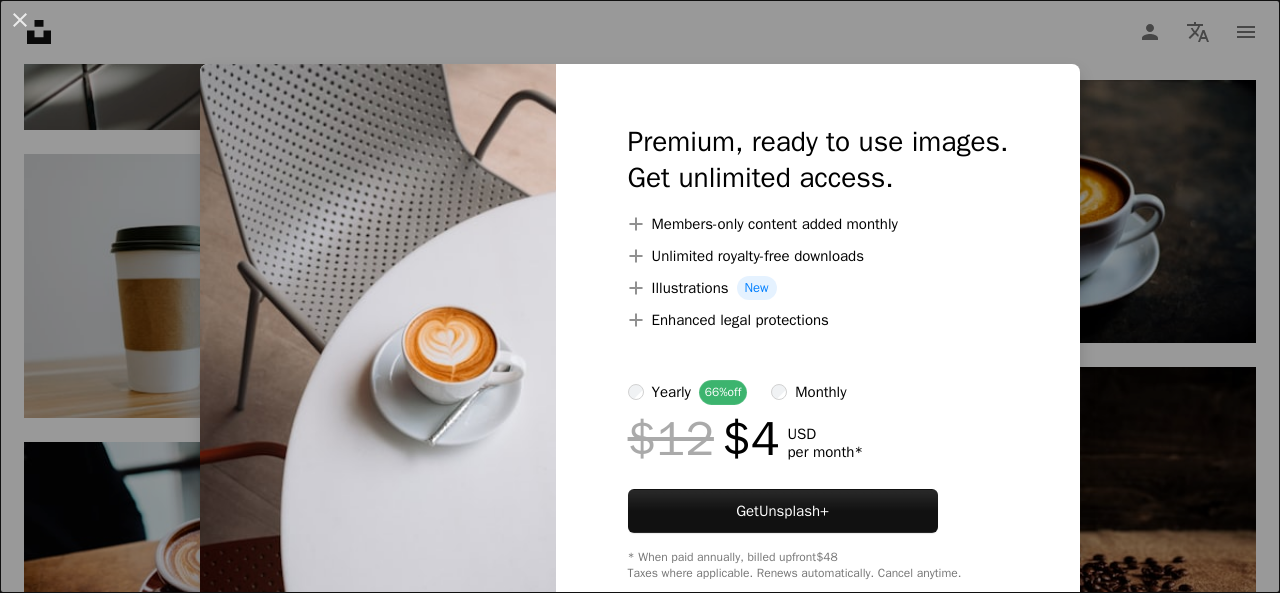 click on "Premium, ready to use images. Get unlimited access. A plus sign Members-only content added monthly A plus sign Unlimited royalty-free downloads A plus sign Illustrations  New A plus sign Enhanced legal protections yearly 66%  off monthly $12   $4 USD per month * Get  Unsplash+ * When paid annually, billed upfront  $48 Taxes where applicable. Renews automatically. Cancel anytime." at bounding box center [818, 352] 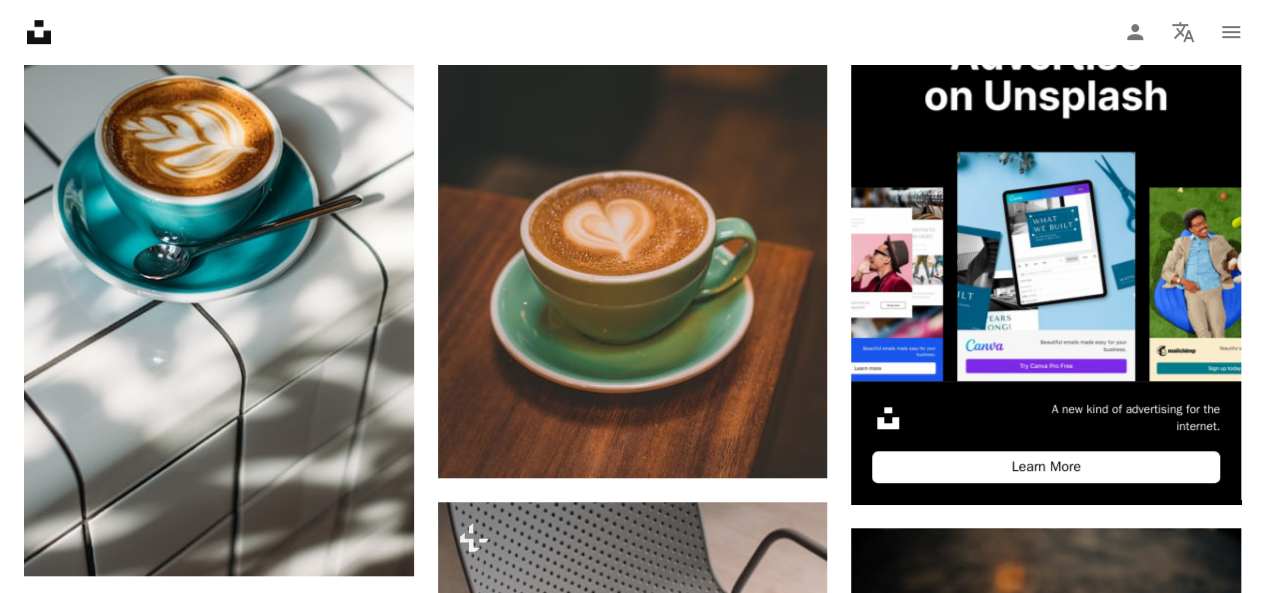 scroll, scrollTop: 466, scrollLeft: 0, axis: vertical 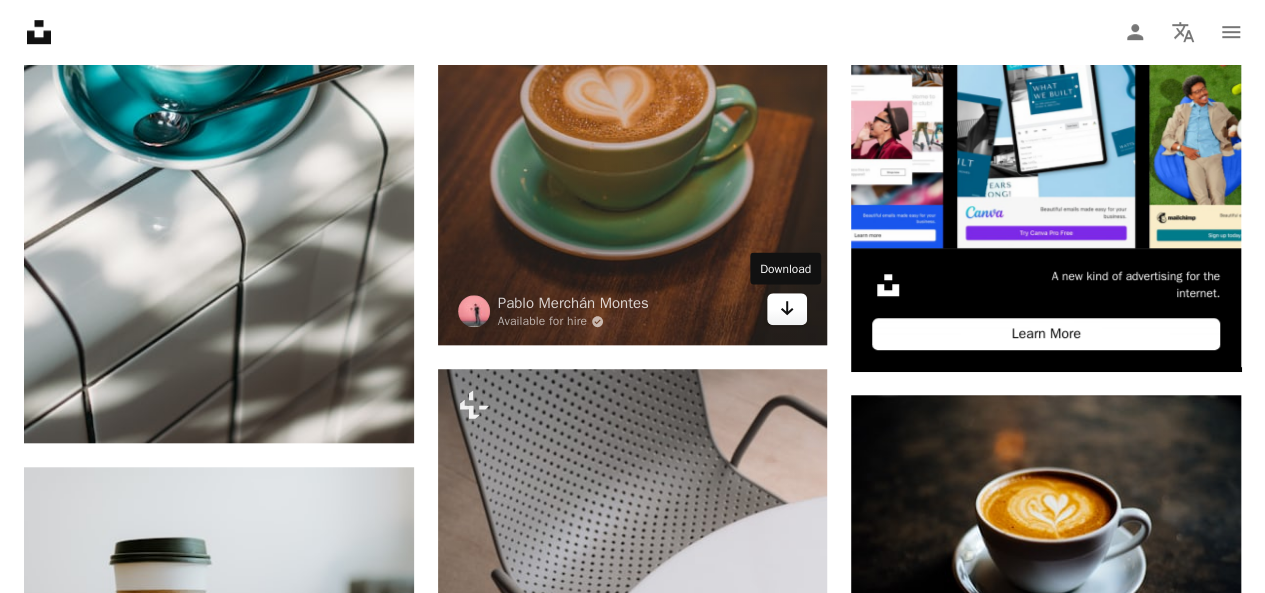 click on "Arrow pointing down" at bounding box center [787, 309] 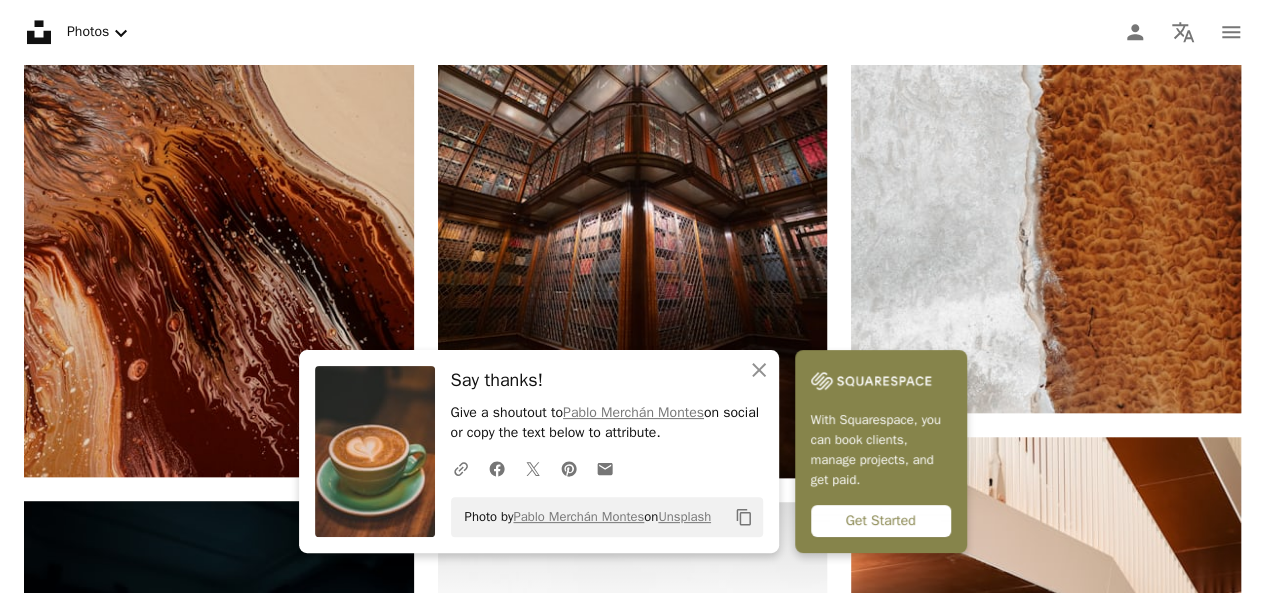 scroll, scrollTop: 0, scrollLeft: 0, axis: both 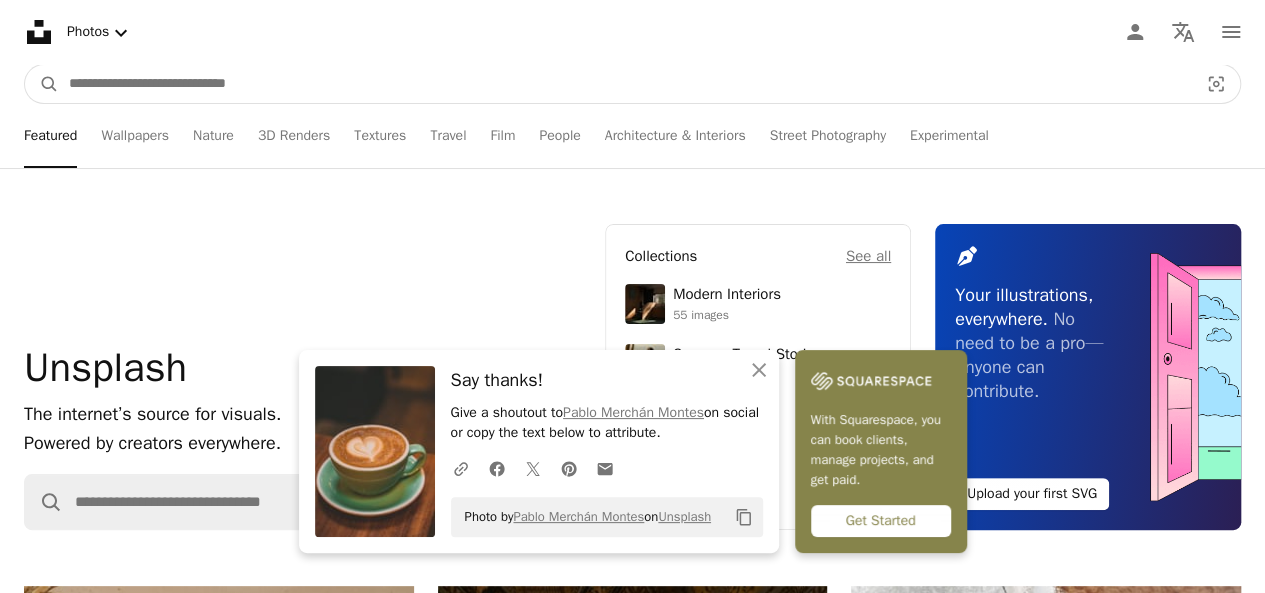 click at bounding box center [625, 84] 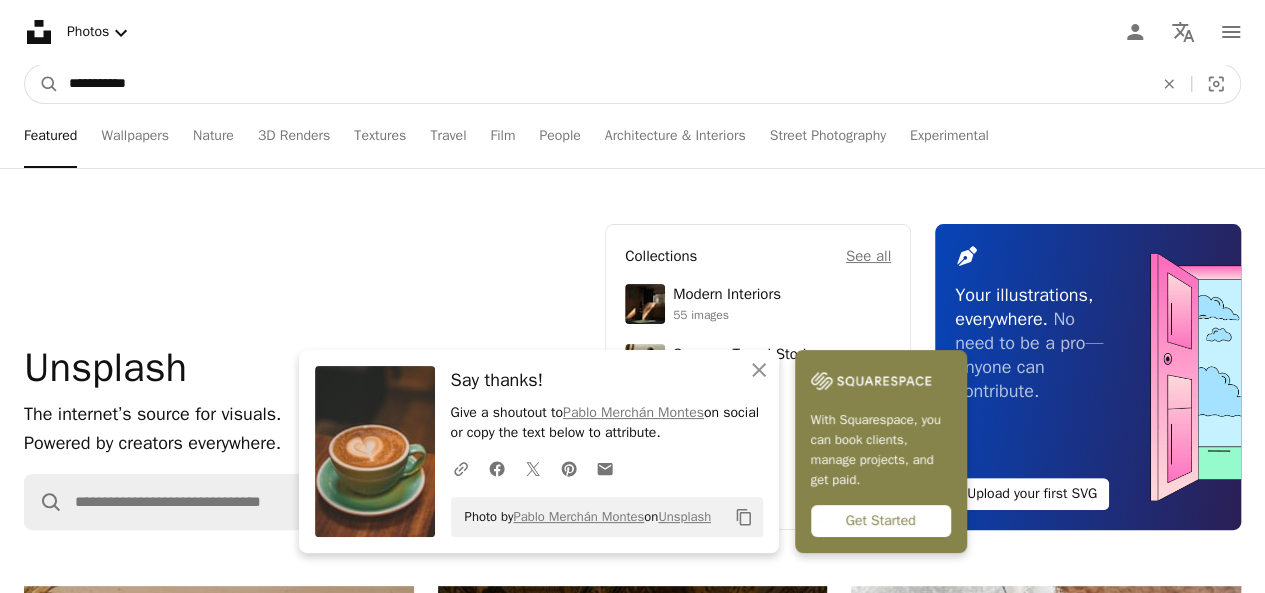type on "**********" 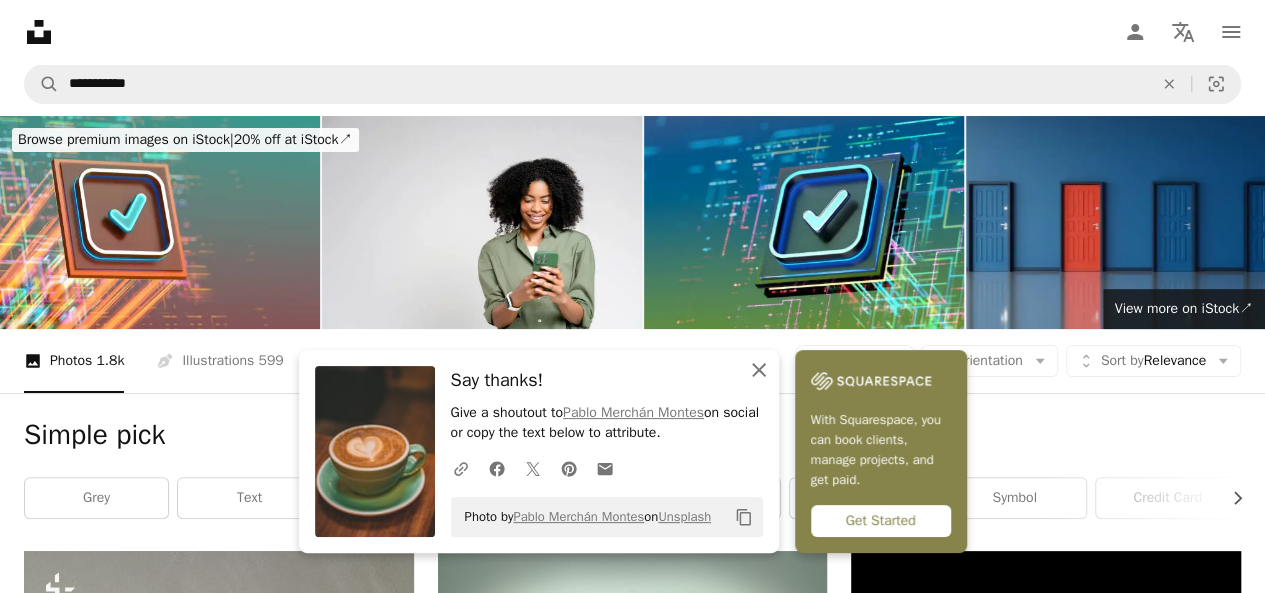 click 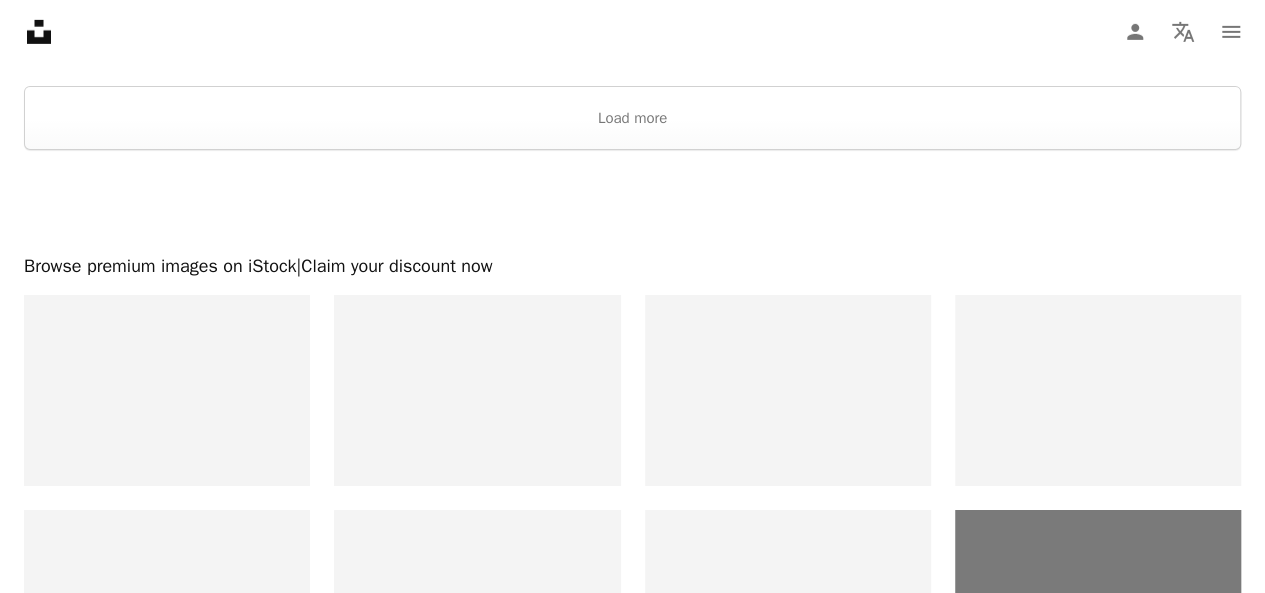 scroll, scrollTop: 3646, scrollLeft: 0, axis: vertical 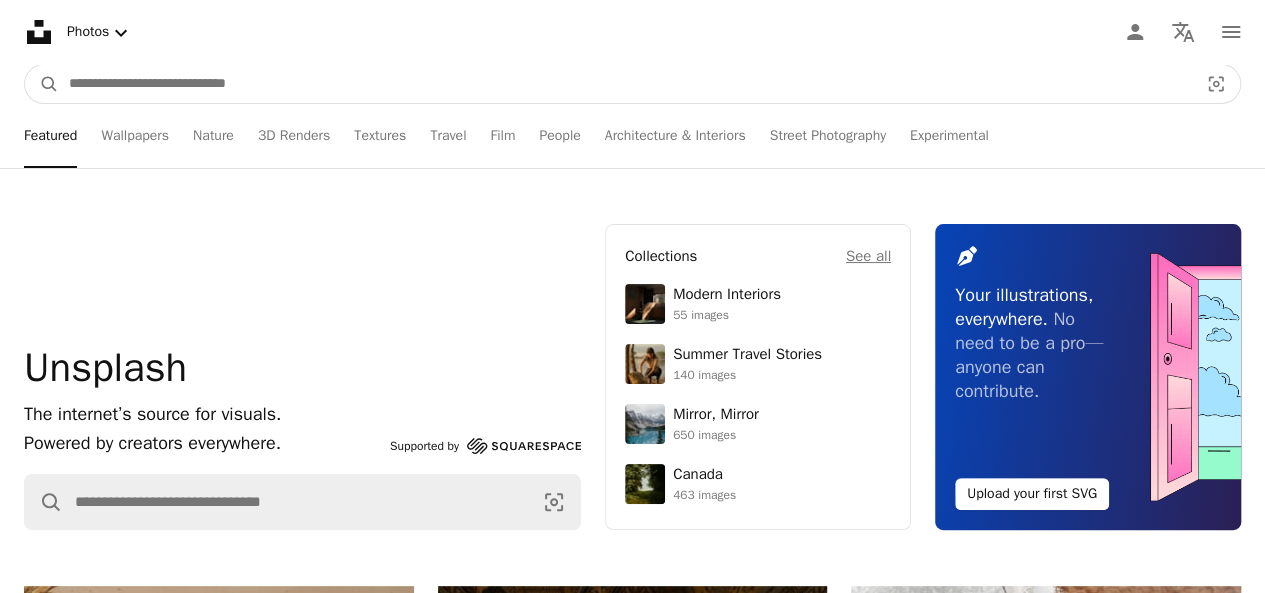 click at bounding box center (625, 84) 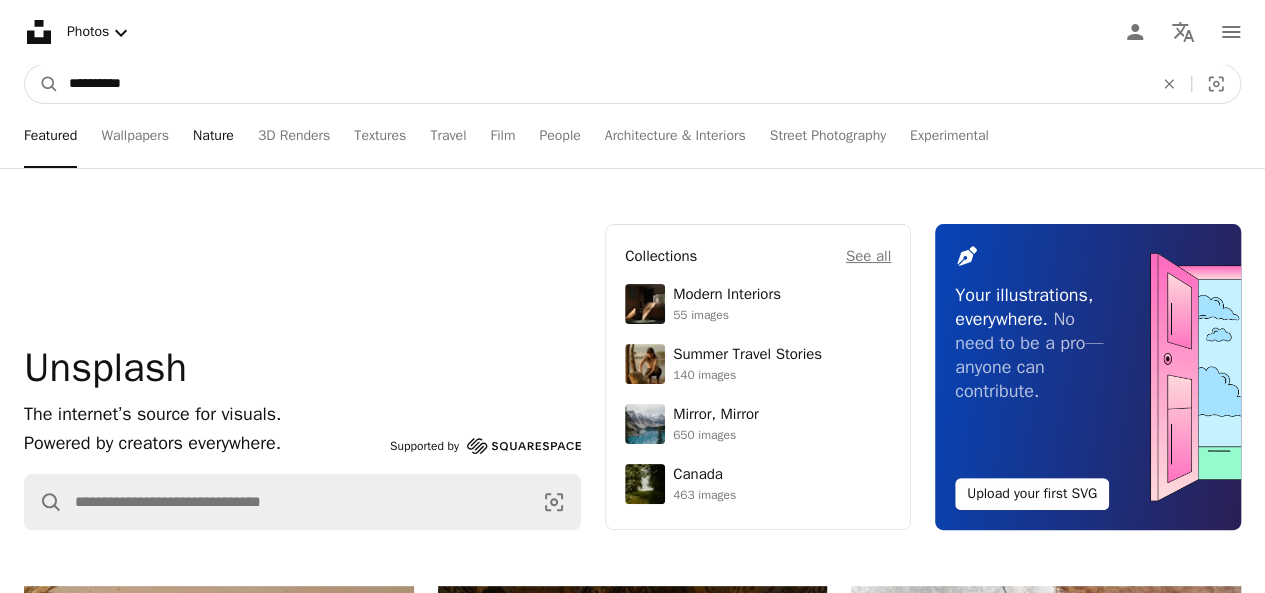 type on "*********" 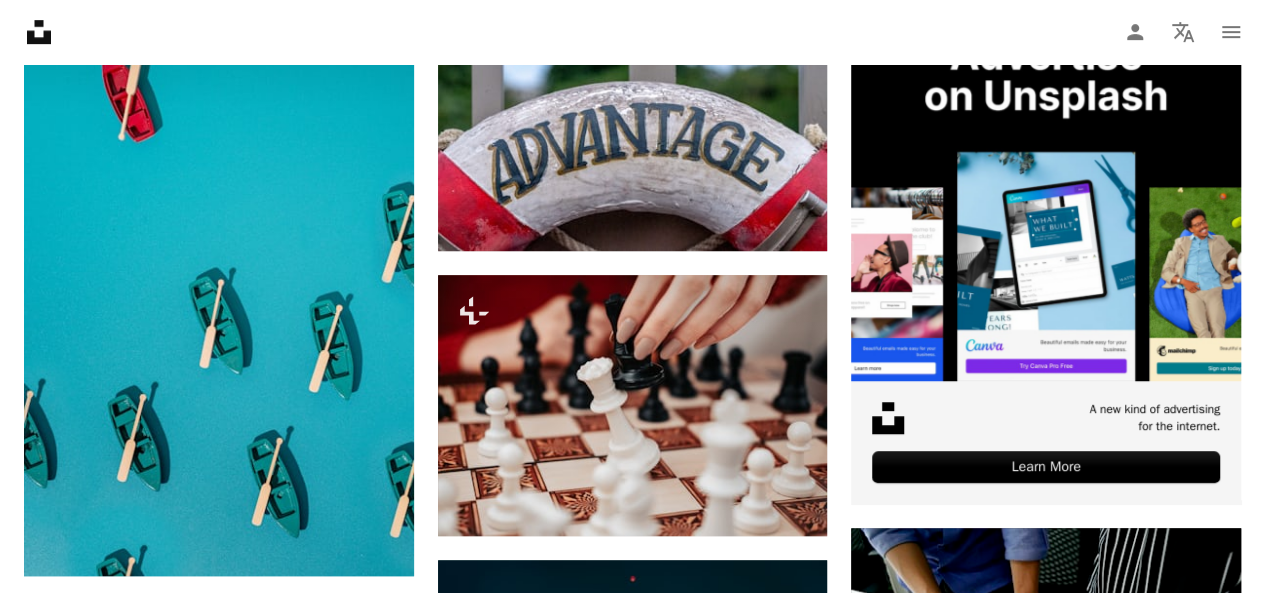 scroll, scrollTop: 586, scrollLeft: 0, axis: vertical 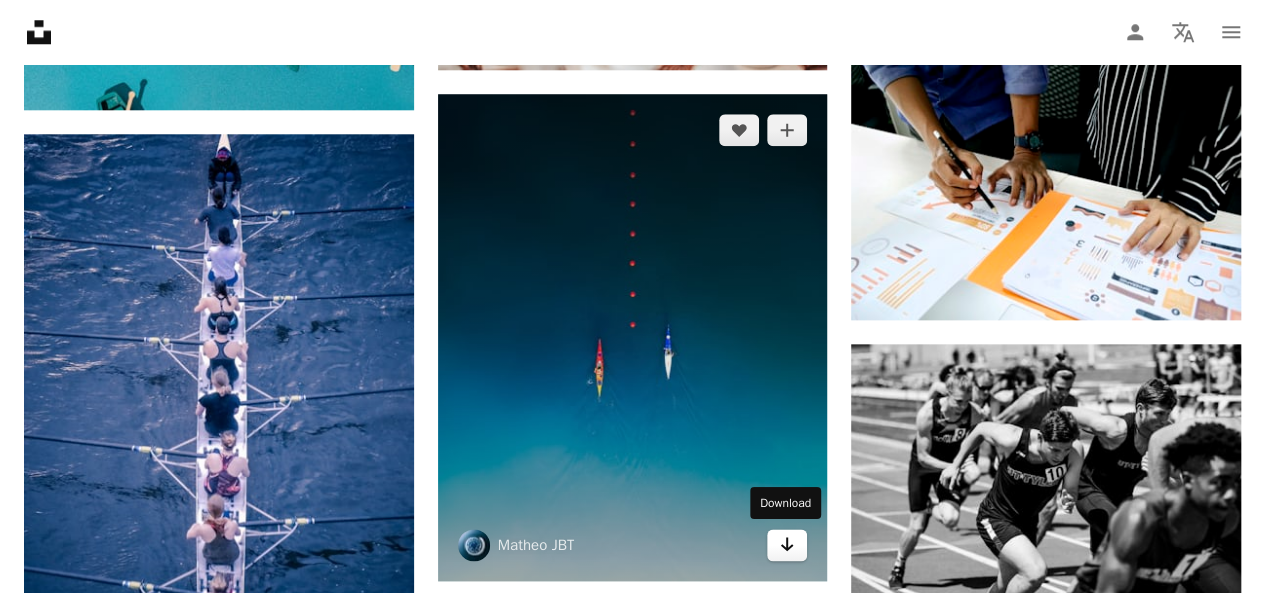 click on "Arrow pointing down" at bounding box center [787, 545] 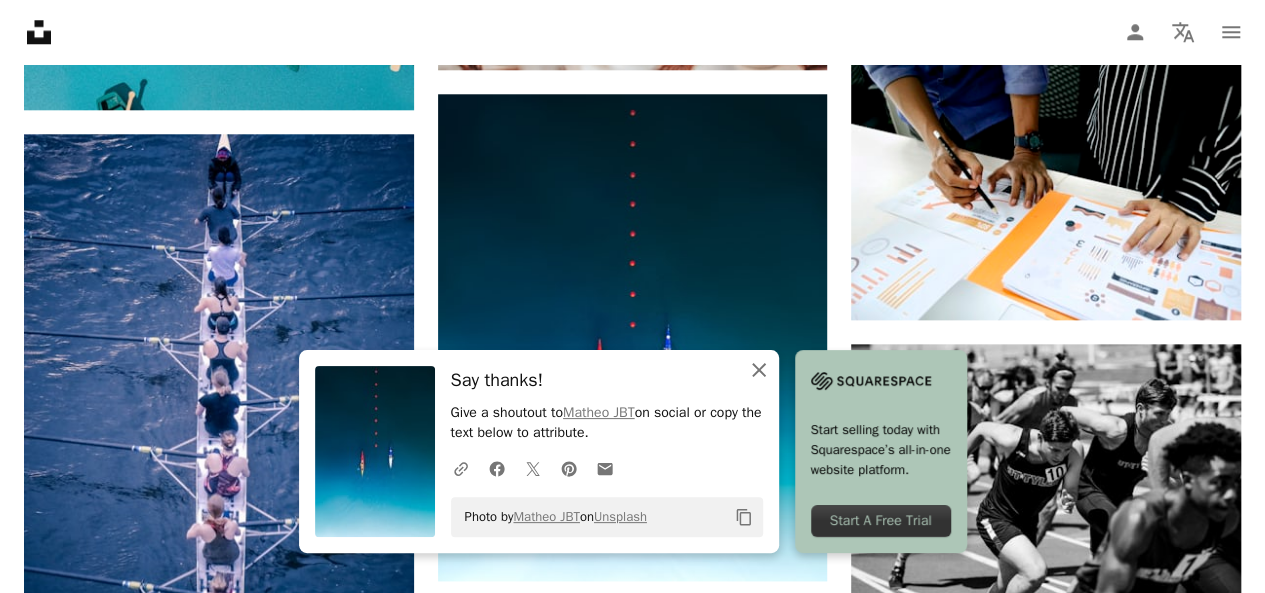 click 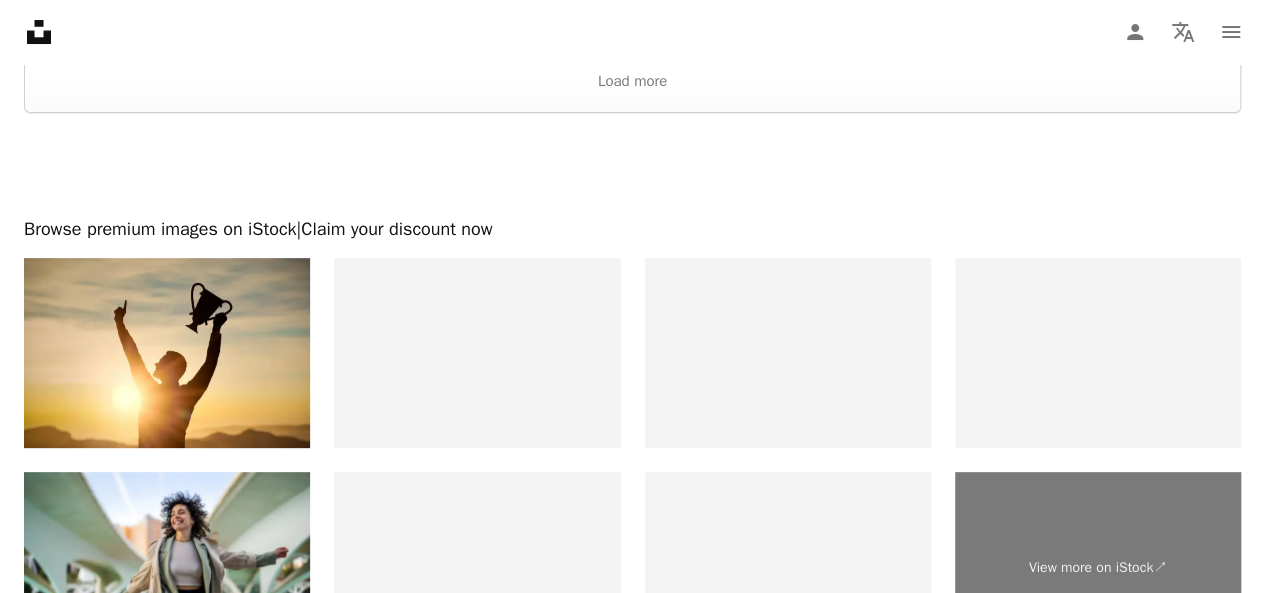 scroll, scrollTop: 4064, scrollLeft: 0, axis: vertical 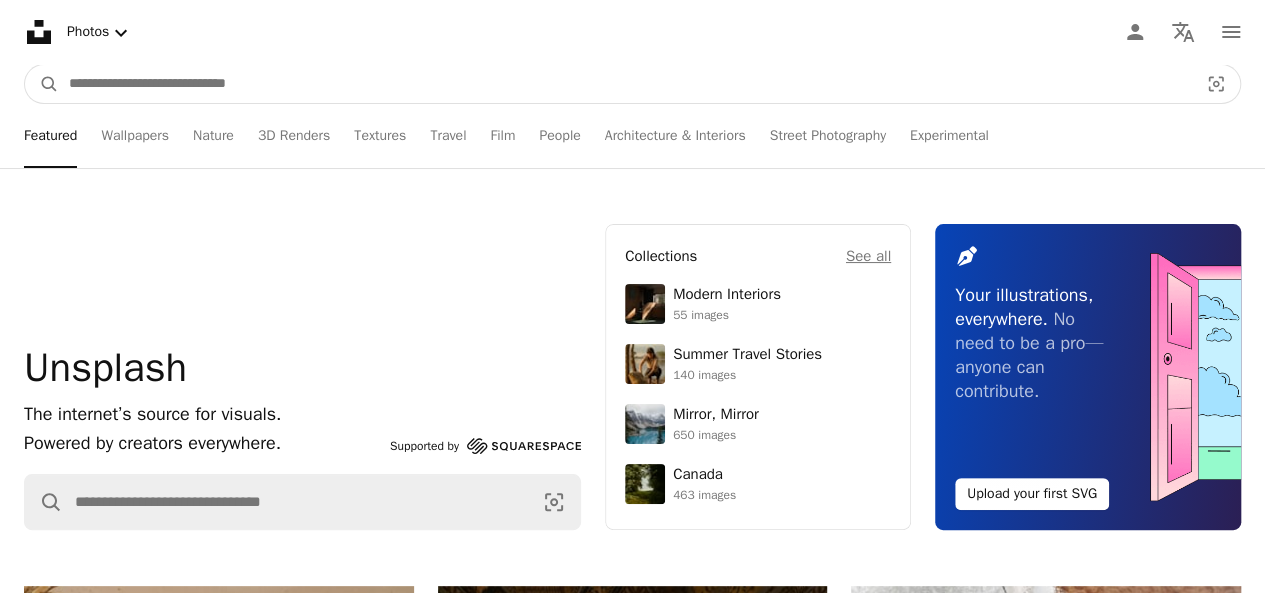 click at bounding box center [625, 84] 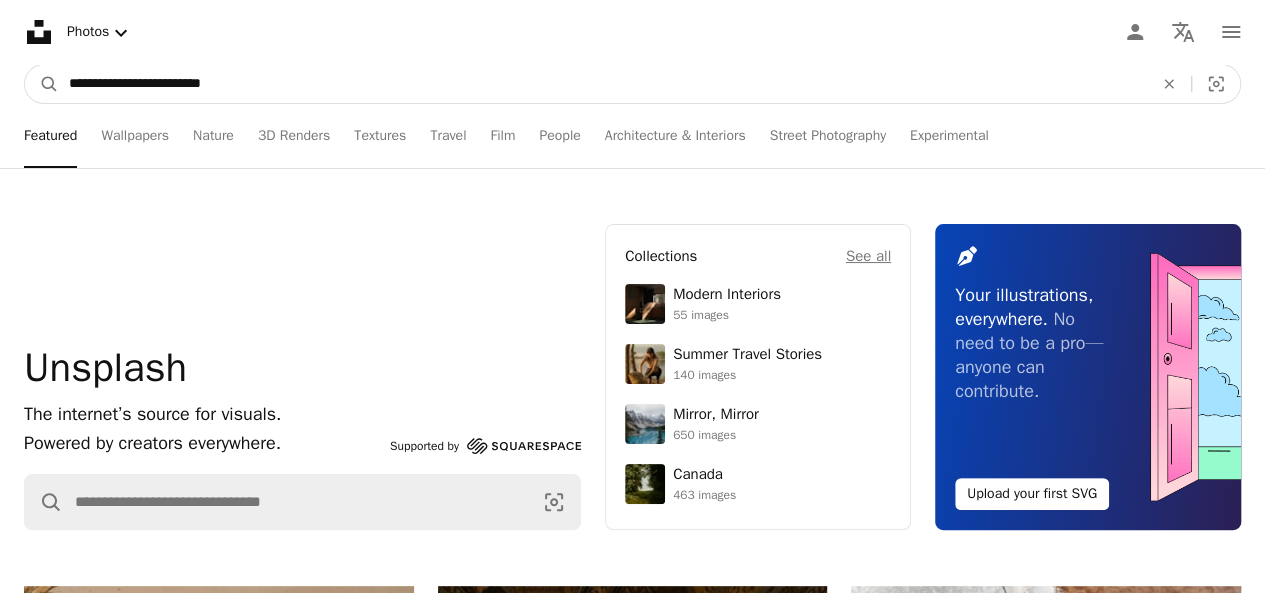 type on "**********" 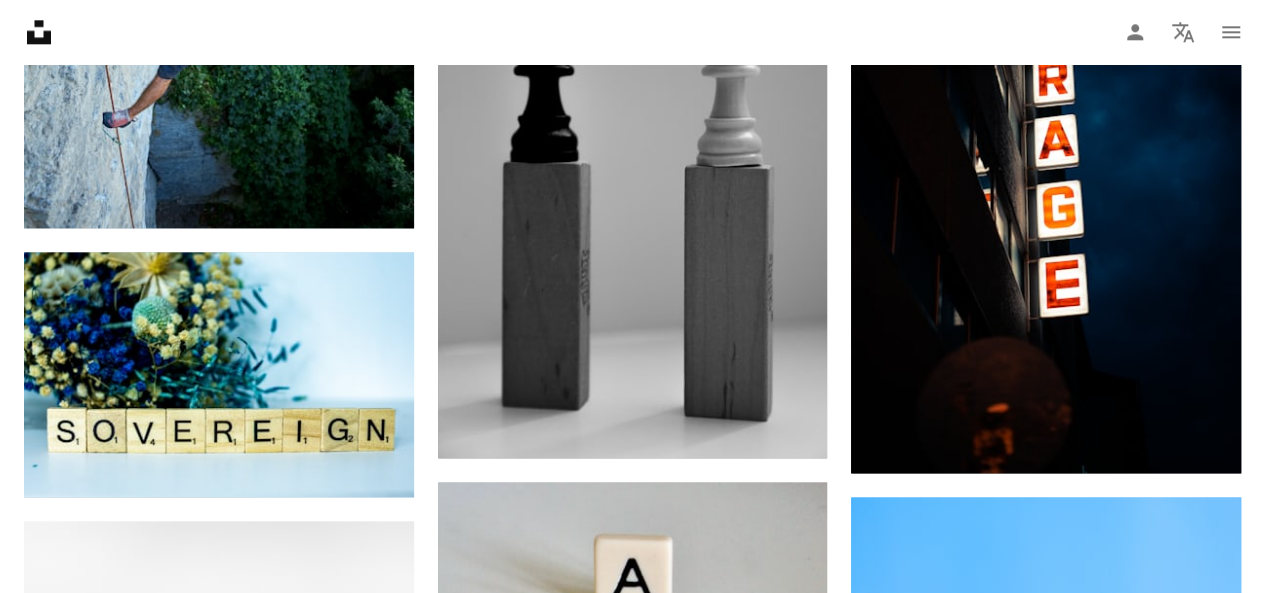 scroll, scrollTop: 1279, scrollLeft: 0, axis: vertical 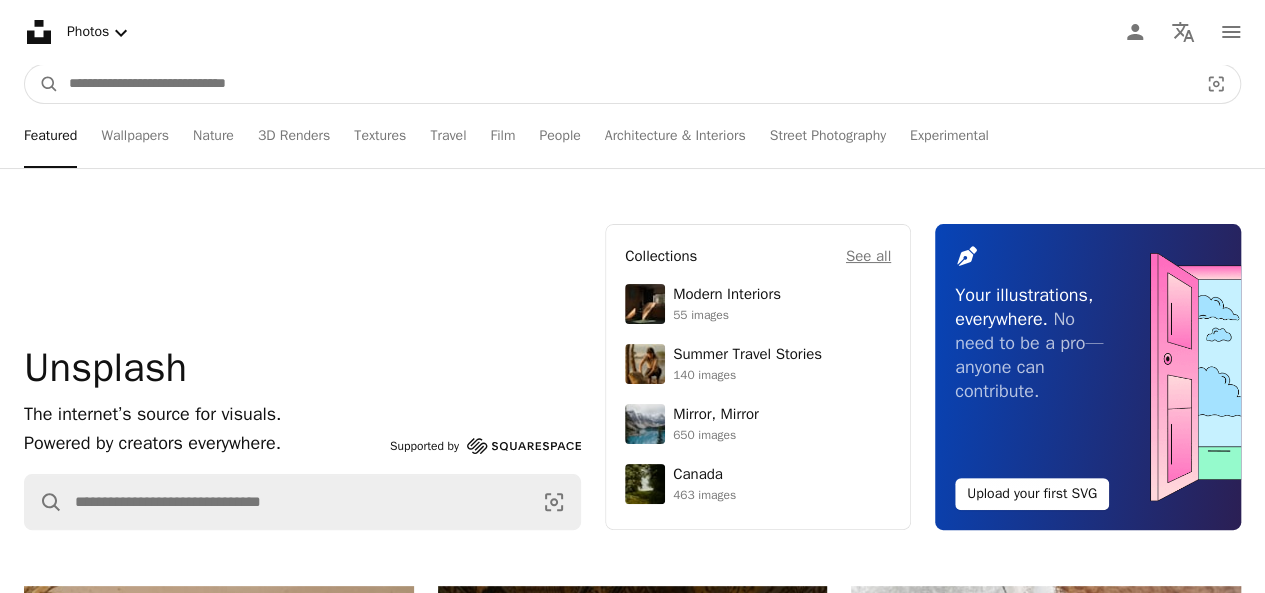 click at bounding box center [625, 84] 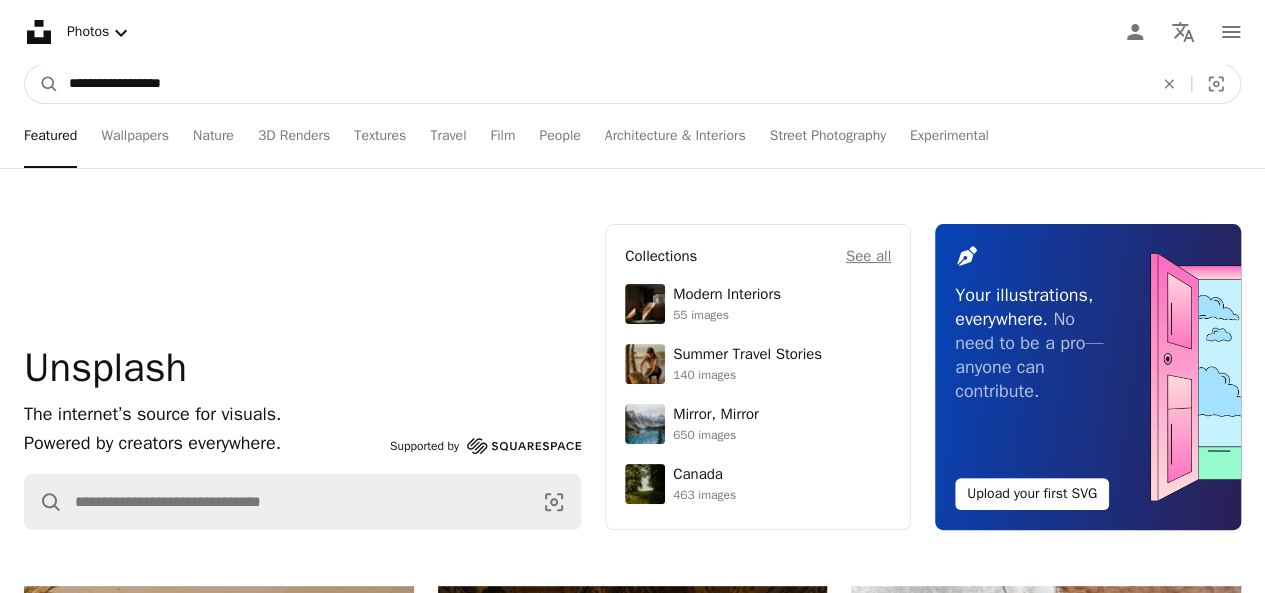 type on "**********" 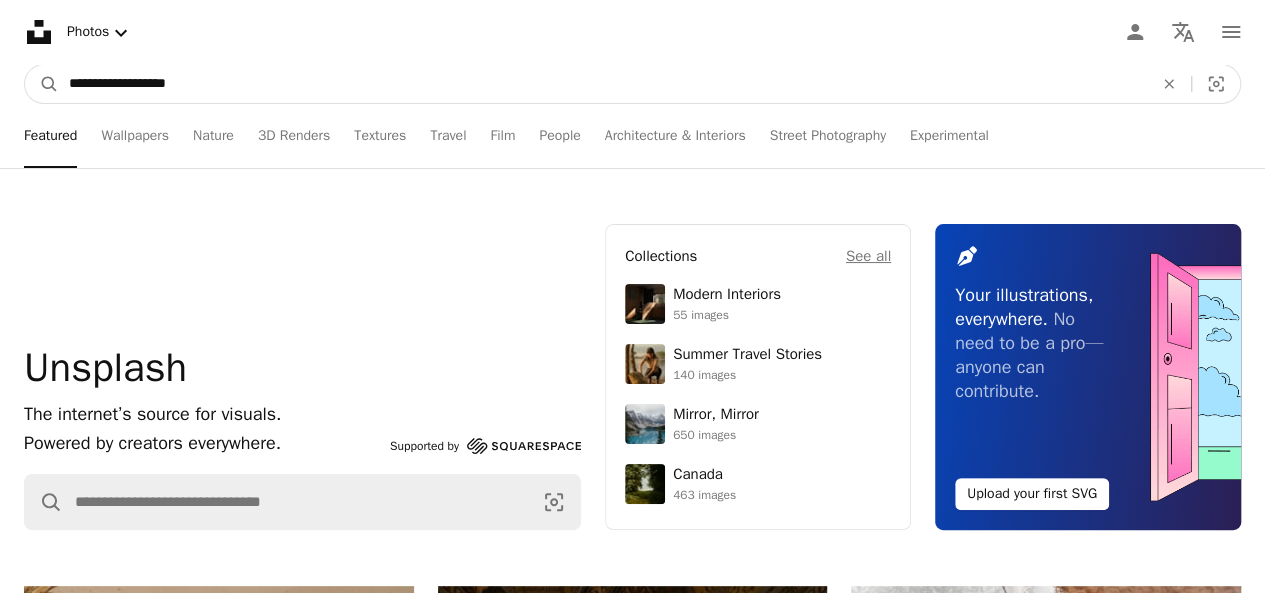 click on "A magnifying glass" at bounding box center [42, 84] 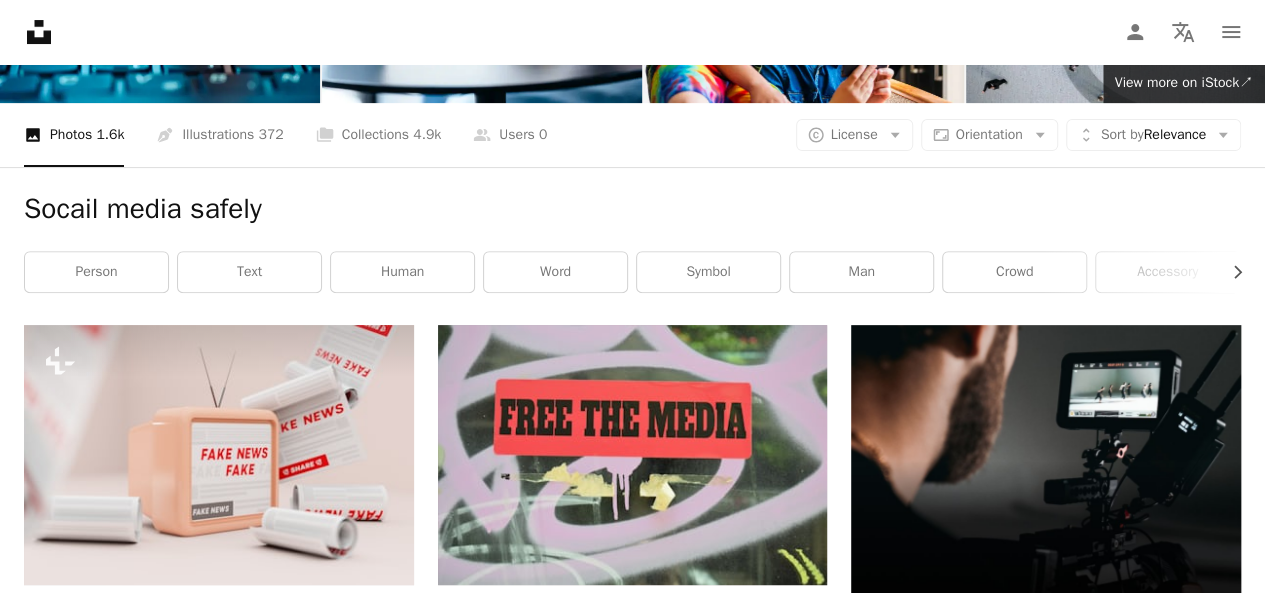 scroll, scrollTop: 306, scrollLeft: 0, axis: vertical 